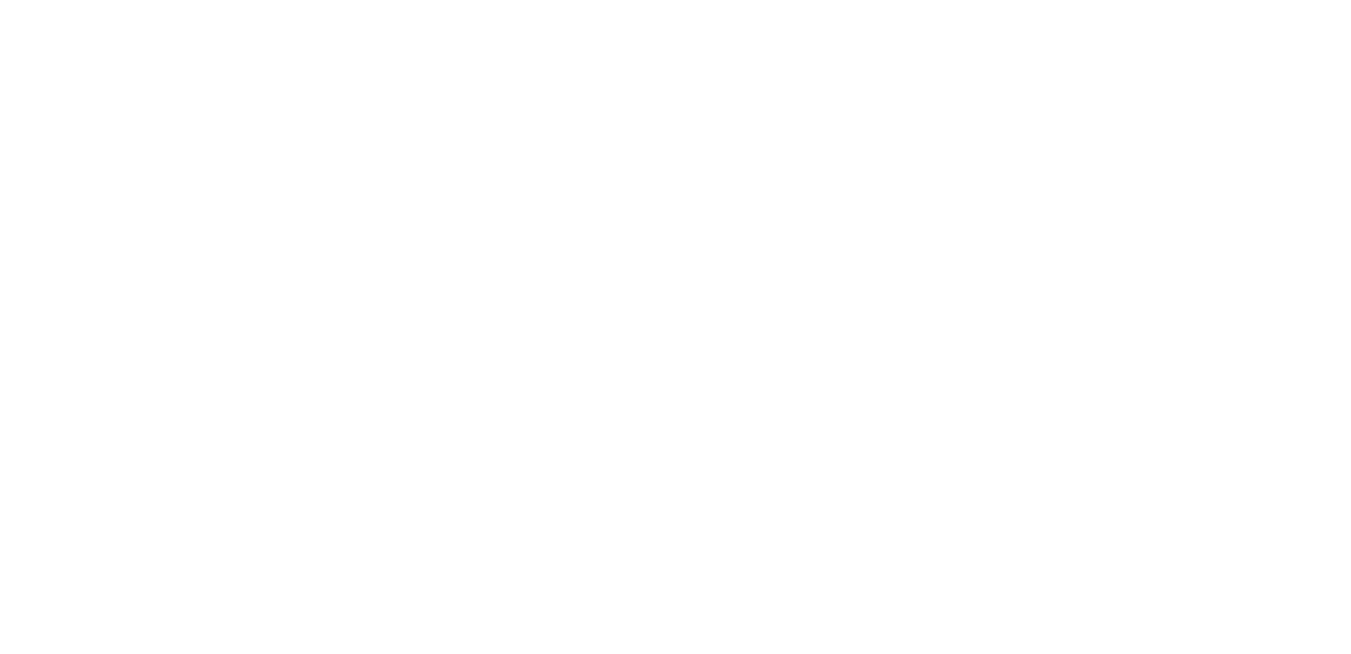 scroll, scrollTop: 0, scrollLeft: 0, axis: both 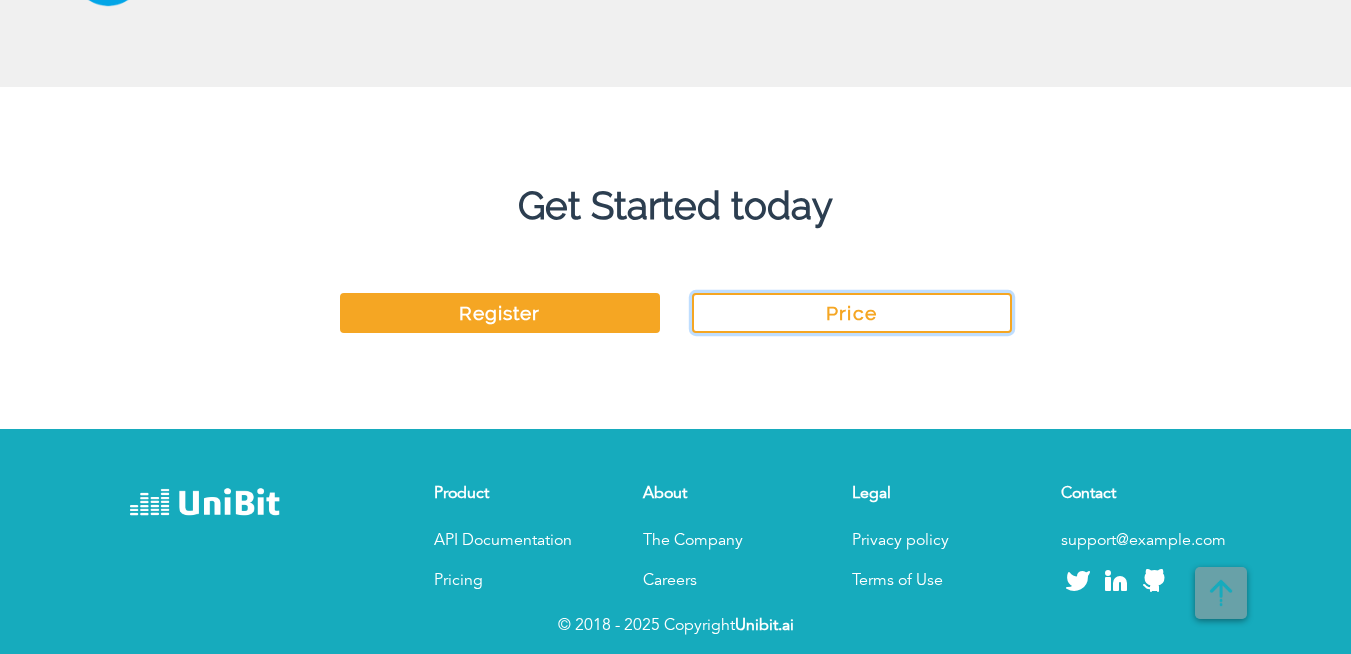 click on "Price" at bounding box center [852, 313] 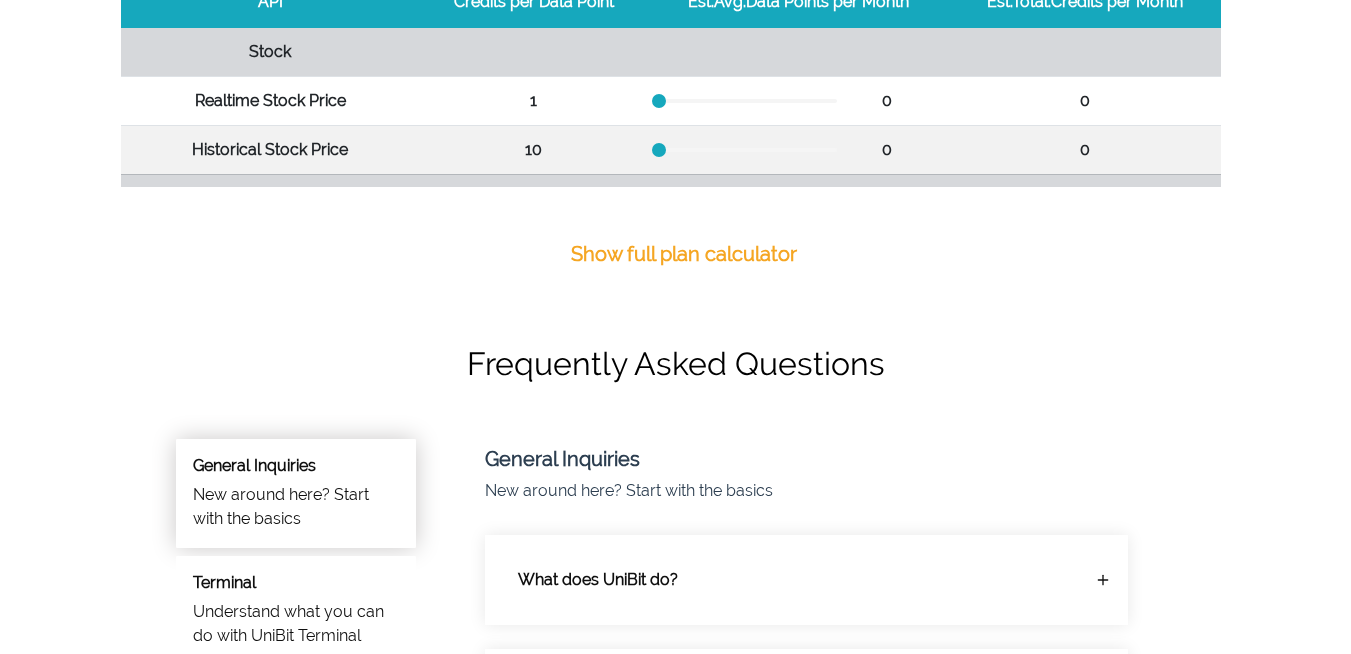 scroll, scrollTop: 840, scrollLeft: 0, axis: vertical 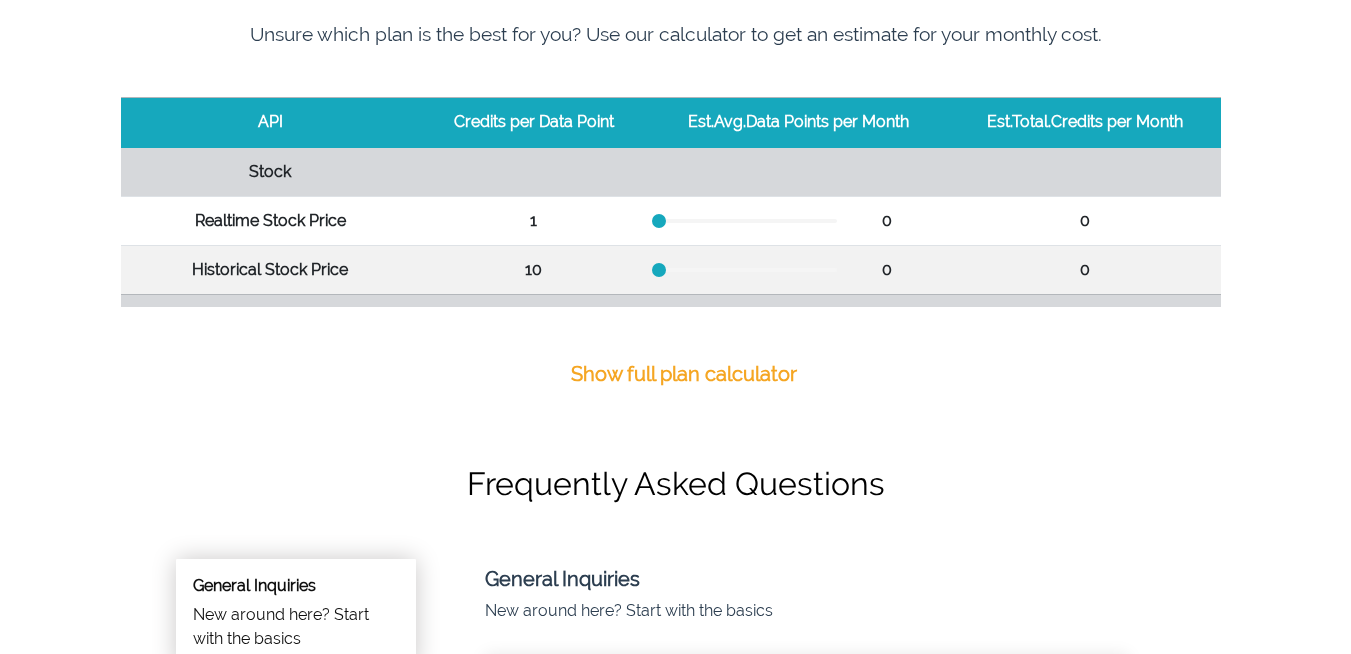 click on "Show full plan calculator" at bounding box center [684, 374] 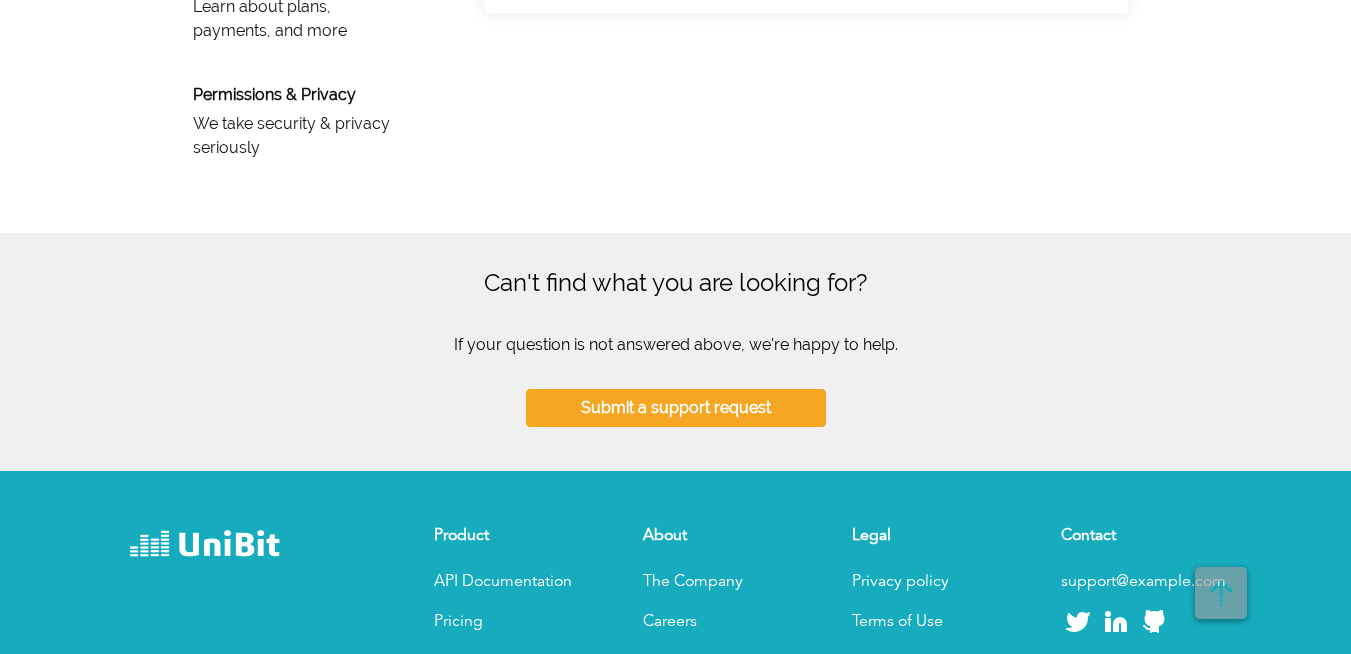 scroll, scrollTop: 1920, scrollLeft: 0, axis: vertical 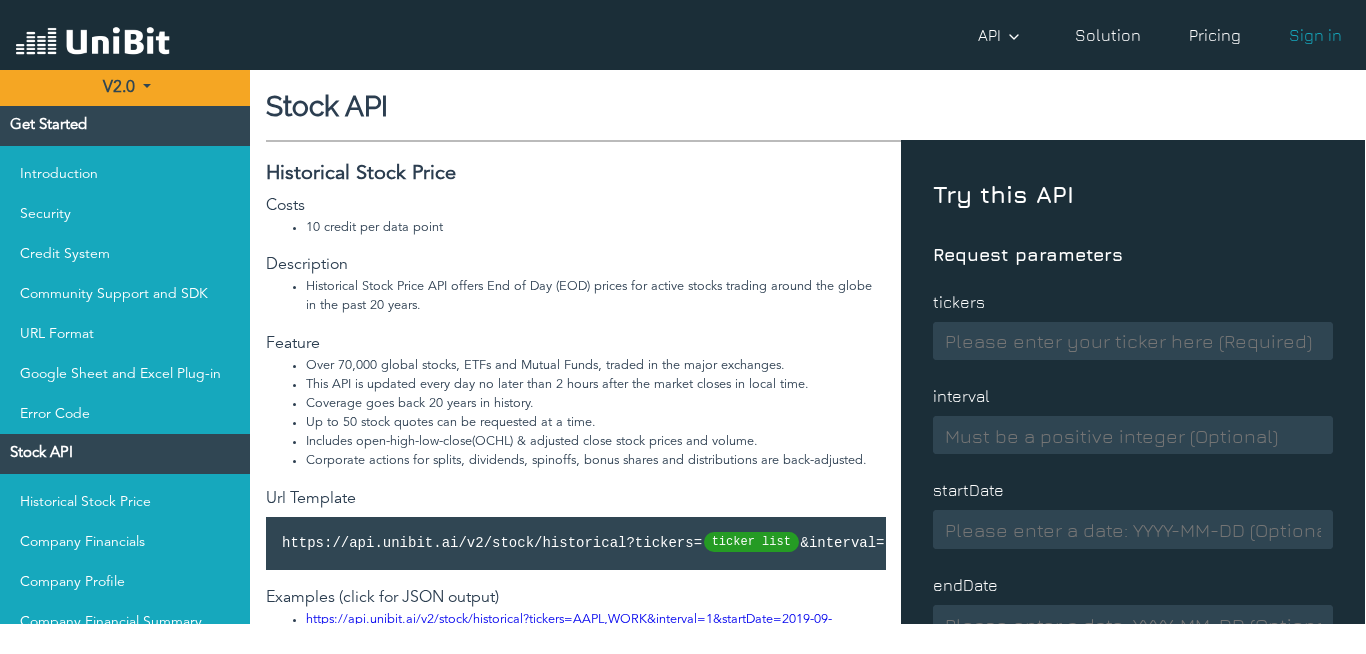 click at bounding box center [1133, 341] 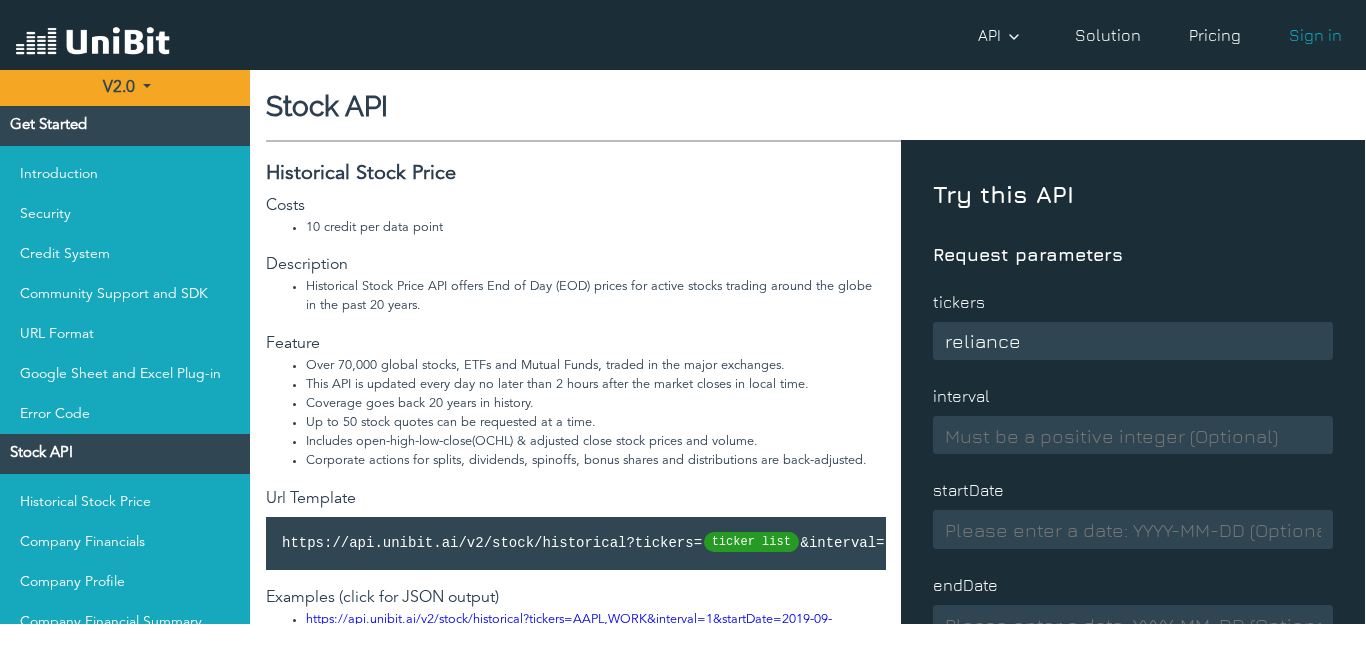 type on "reliance" 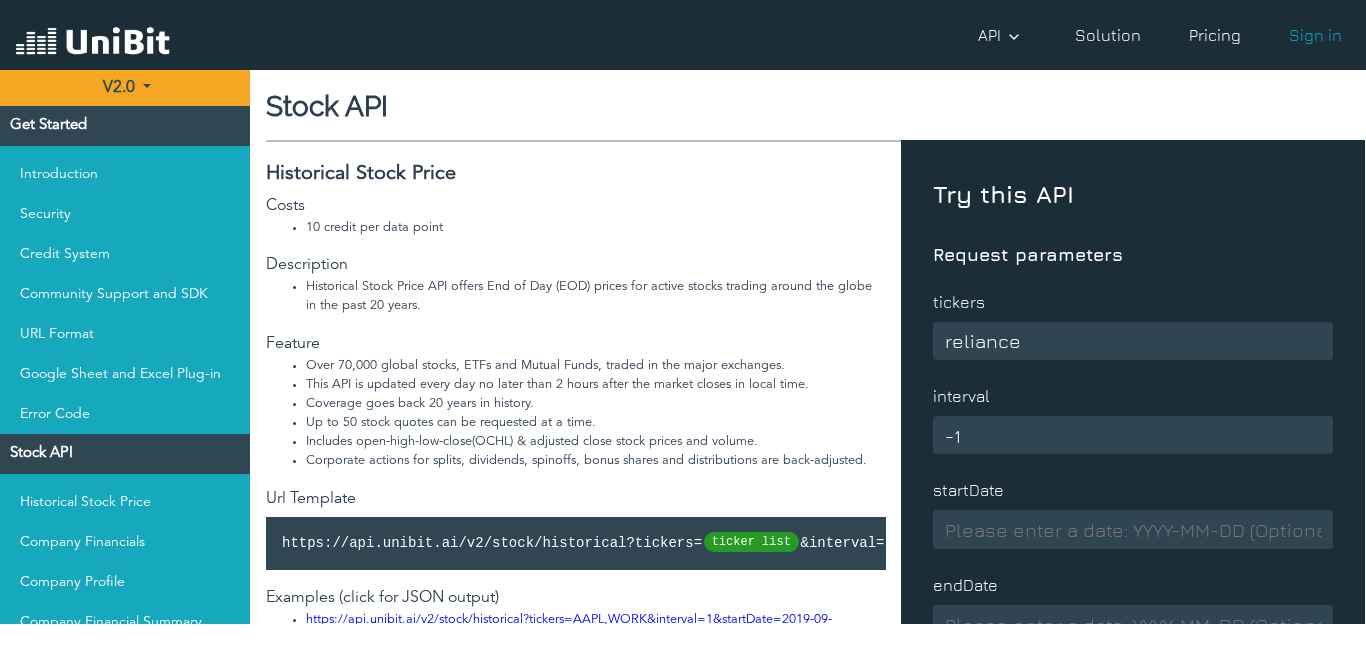 click on "-1" at bounding box center (1133, 435) 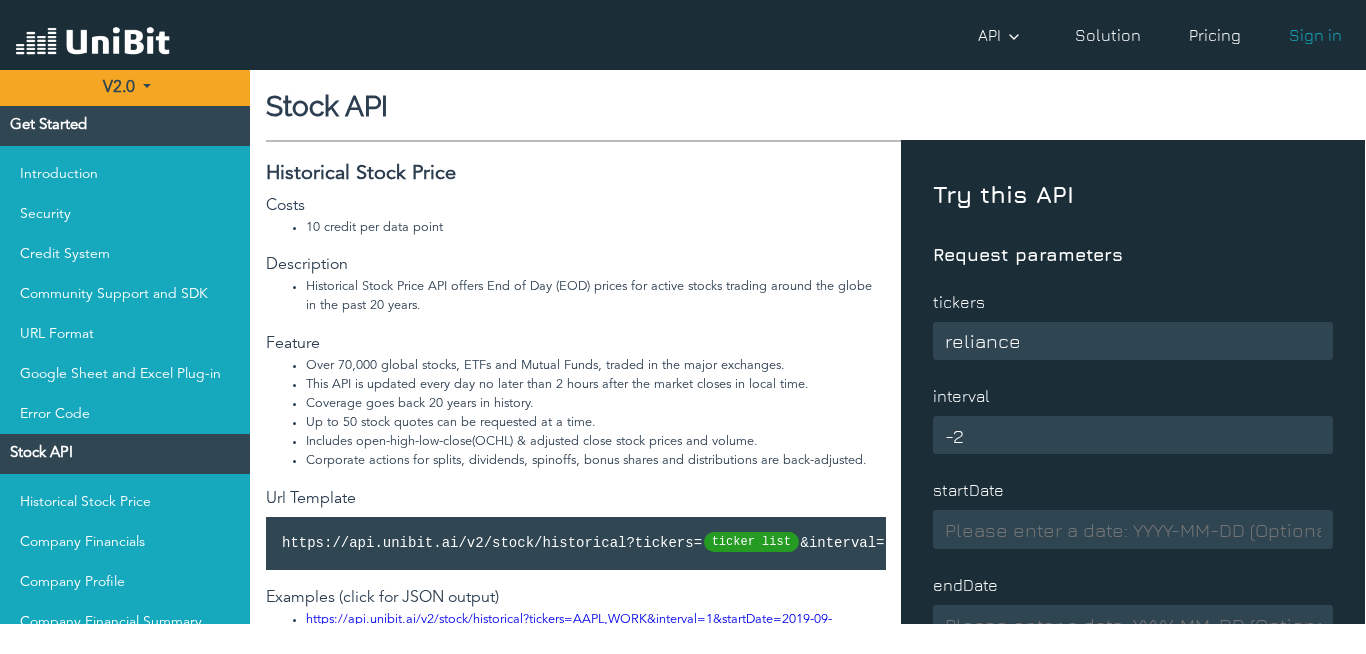 click on "-2" at bounding box center [1133, 435] 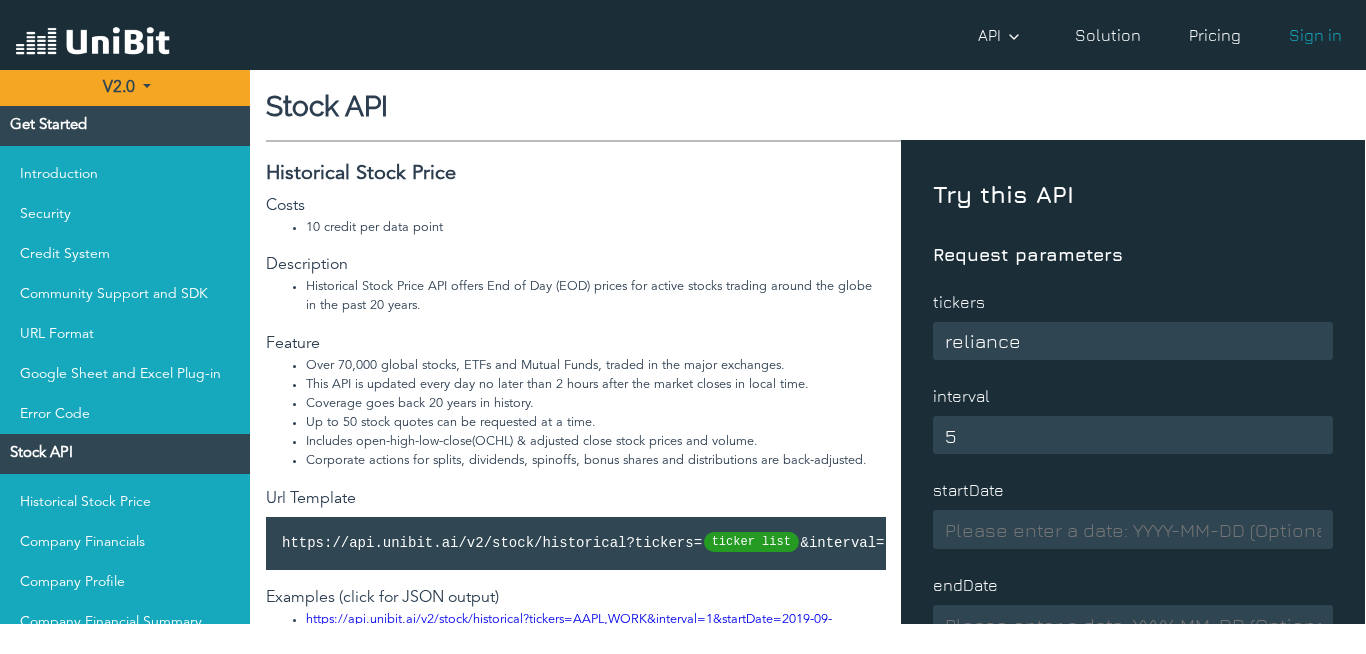 scroll, scrollTop: 120, scrollLeft: 0, axis: vertical 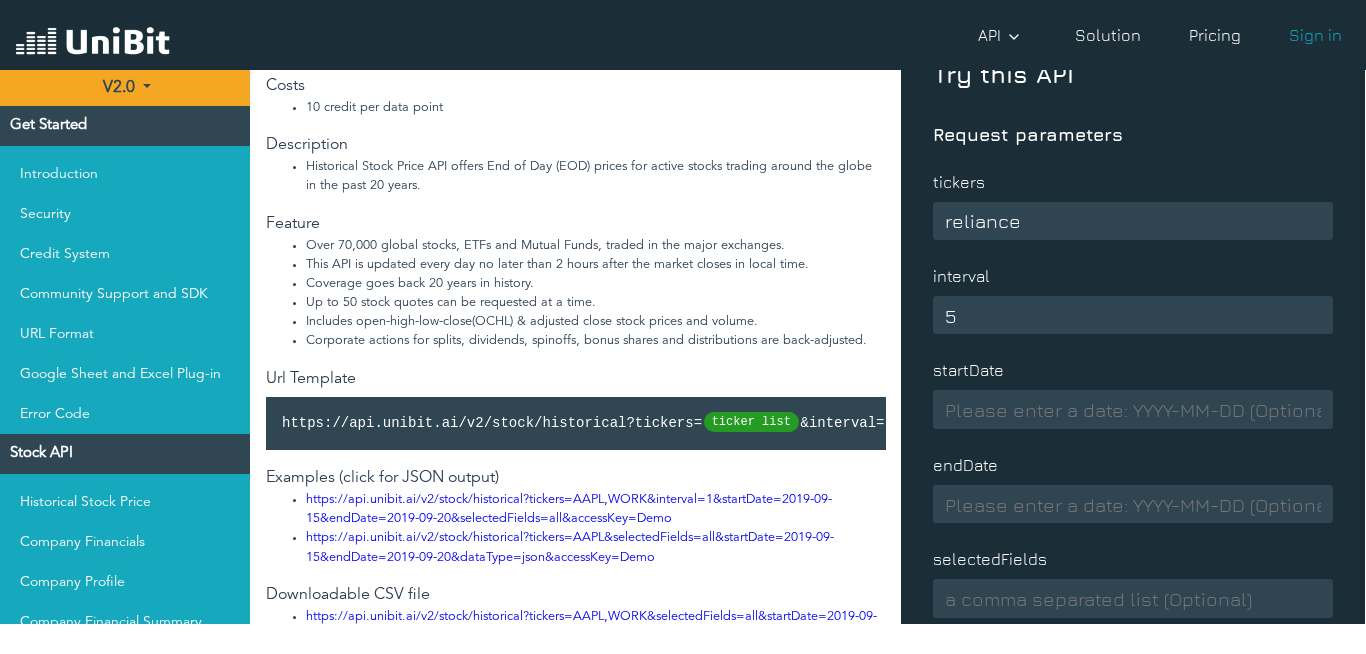 click on "5" at bounding box center (1133, 315) 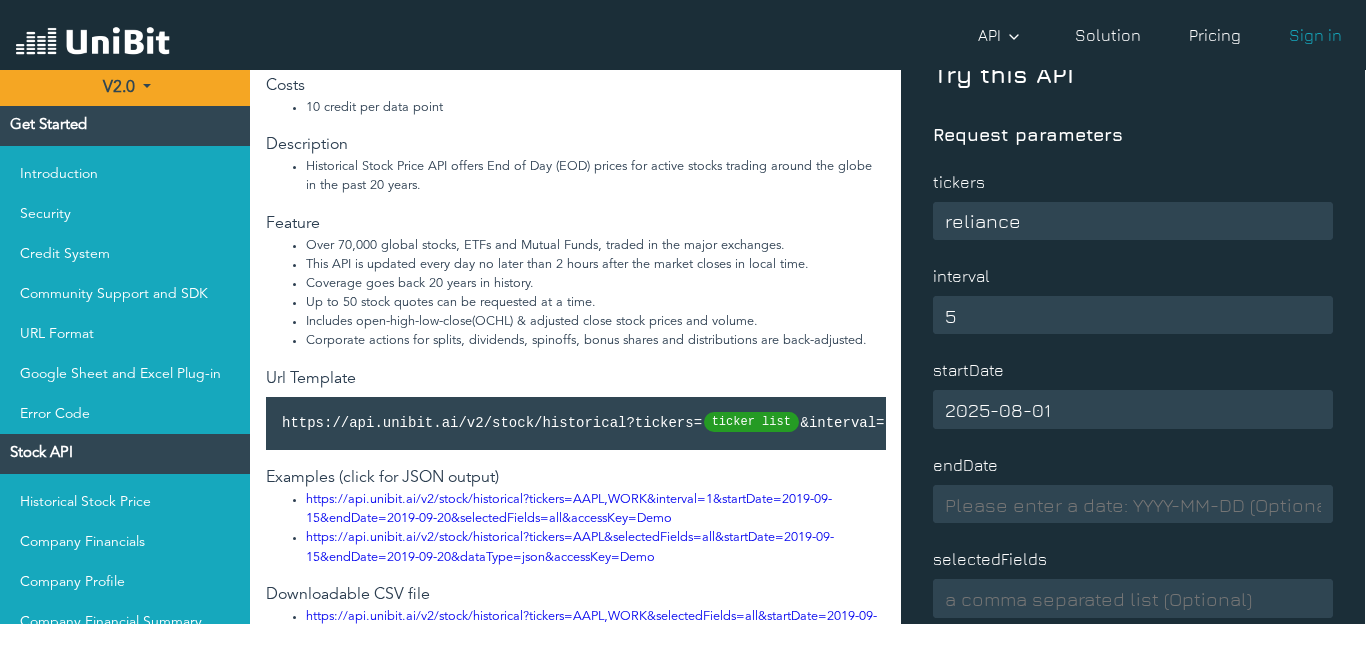 type on "2025-08-01" 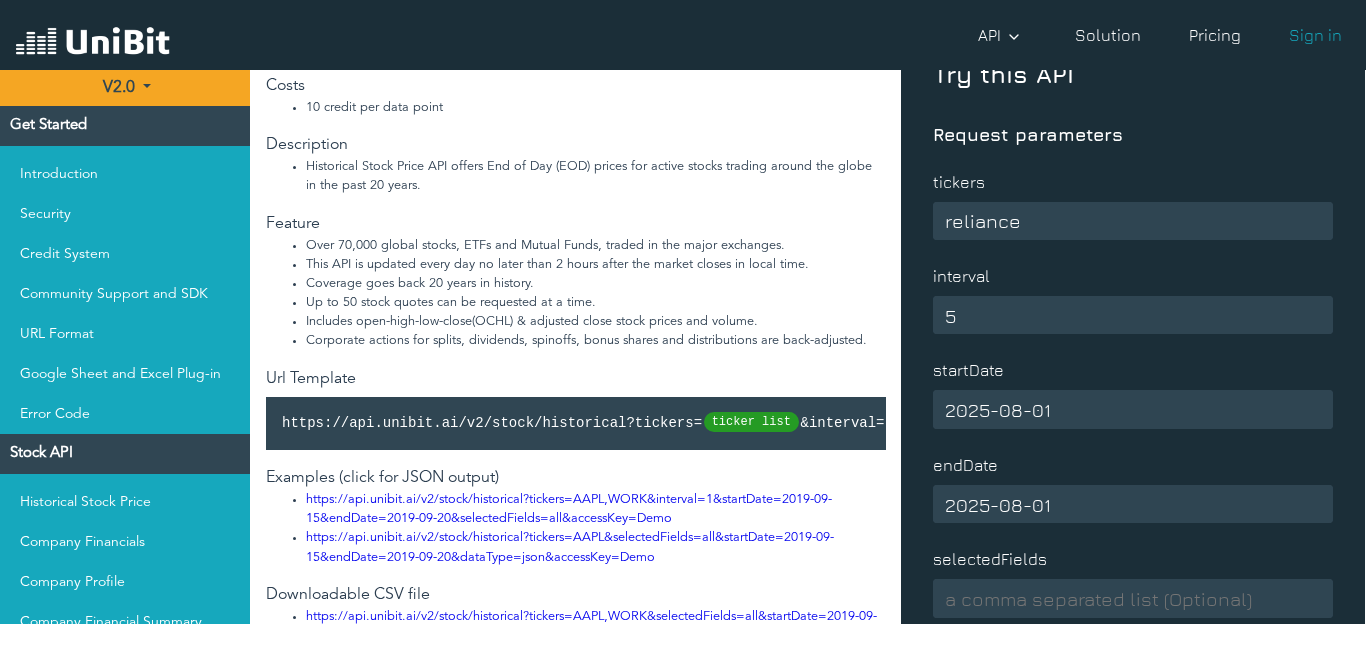scroll, scrollTop: 360, scrollLeft: 0, axis: vertical 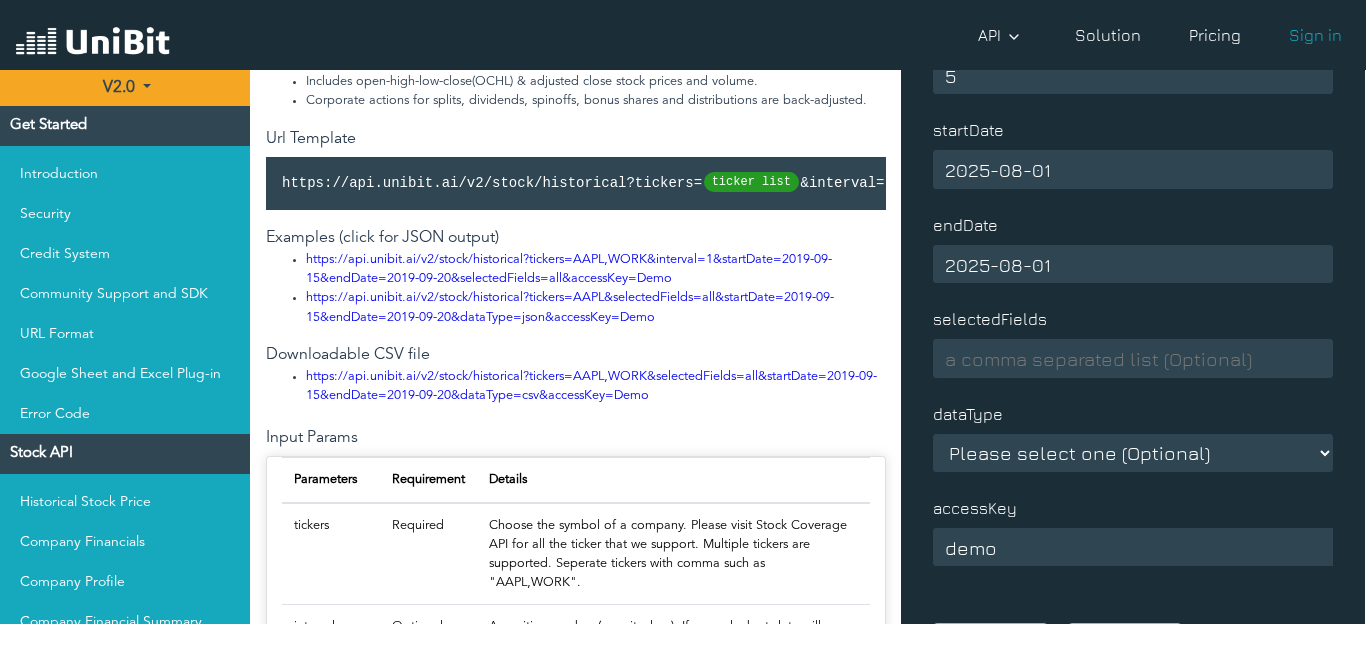 type on "2025-08-01" 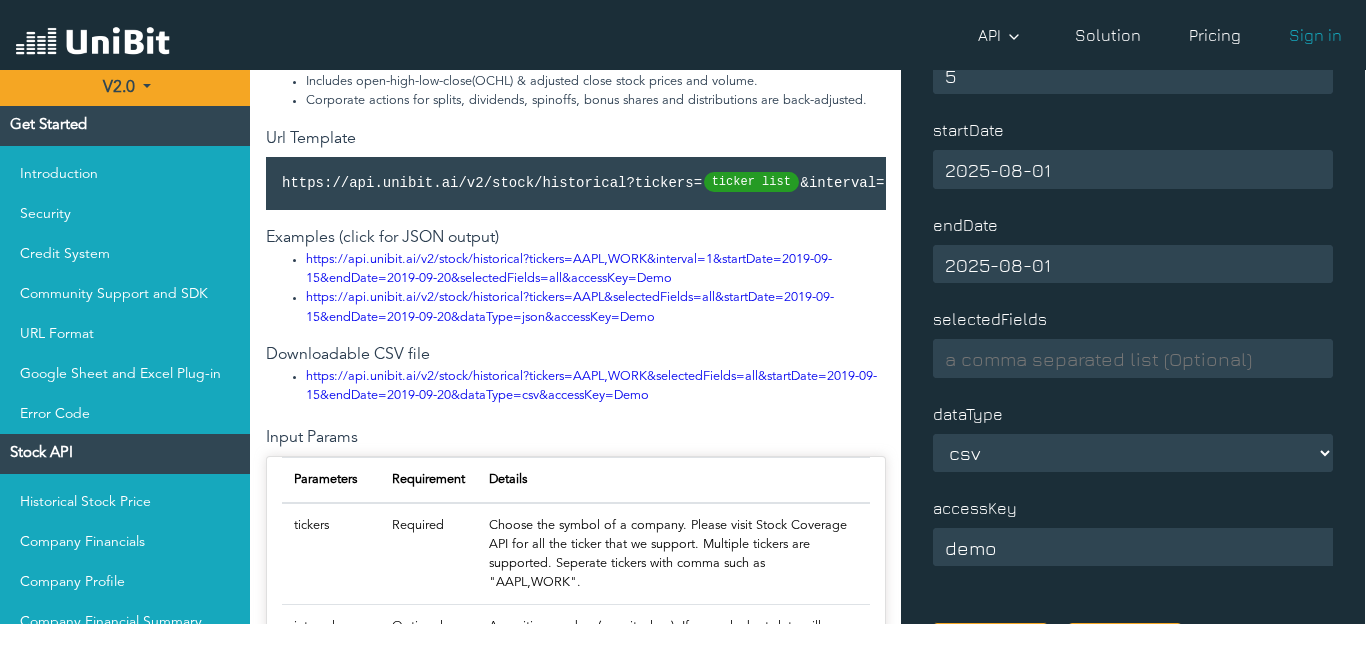 click on "Please select one (Optional)   json csv" at bounding box center [1133, 453] 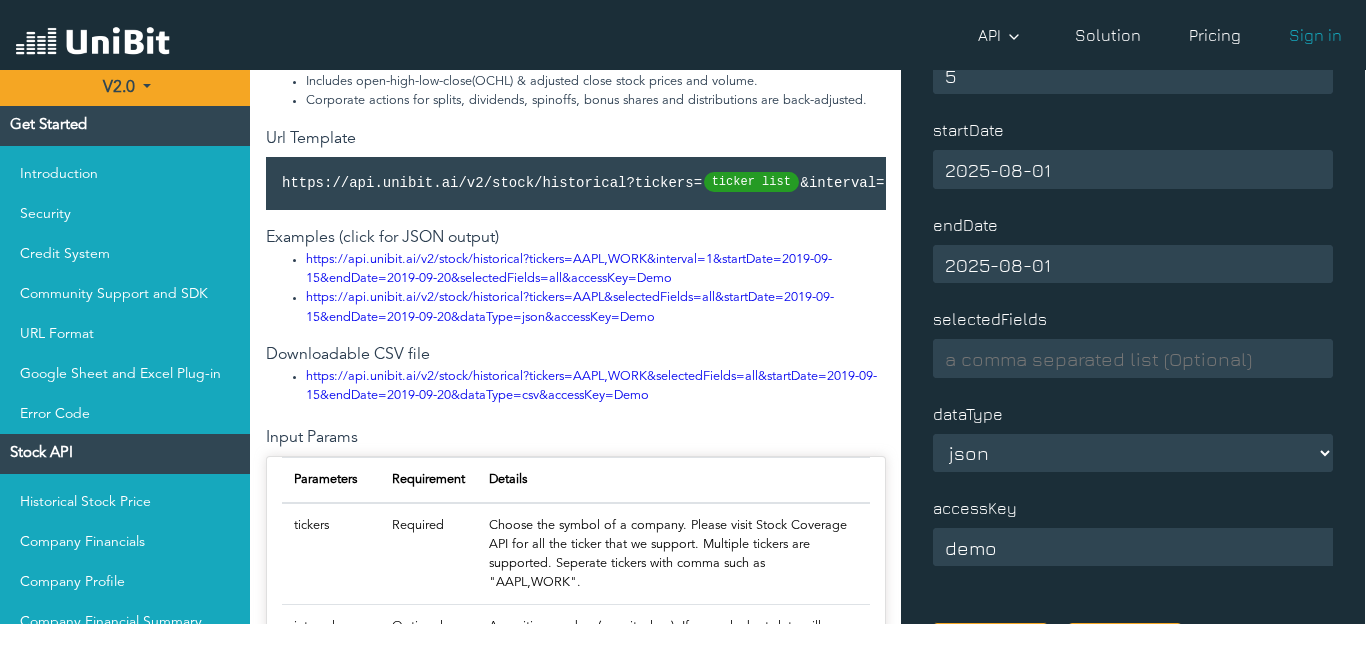 scroll, scrollTop: 720, scrollLeft: 0, axis: vertical 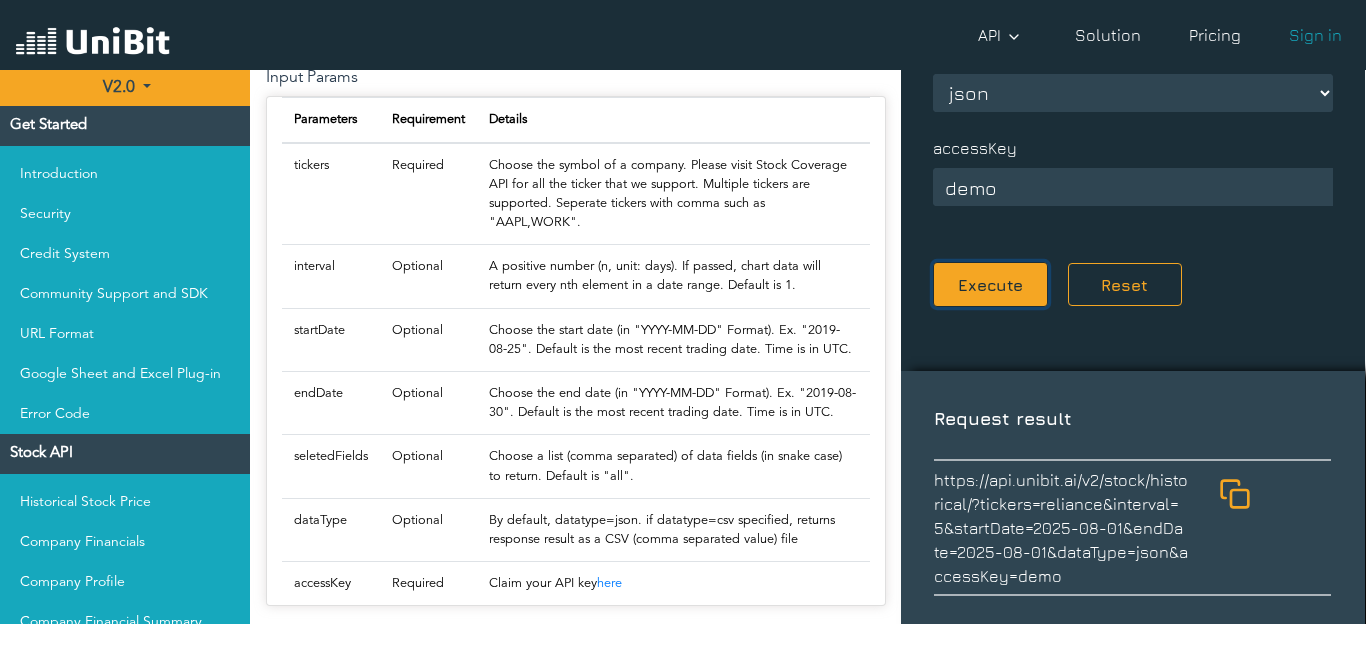 click on "Execute" at bounding box center (990, 284) 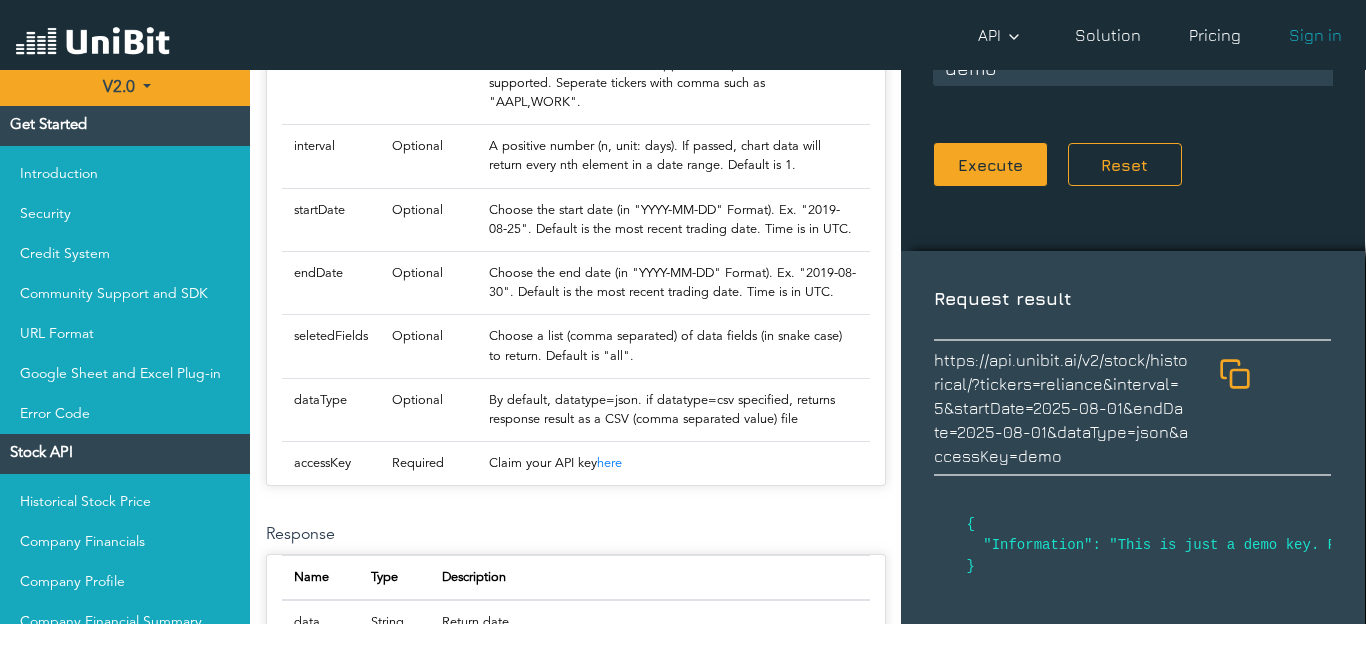scroll, scrollTop: 600, scrollLeft: 0, axis: vertical 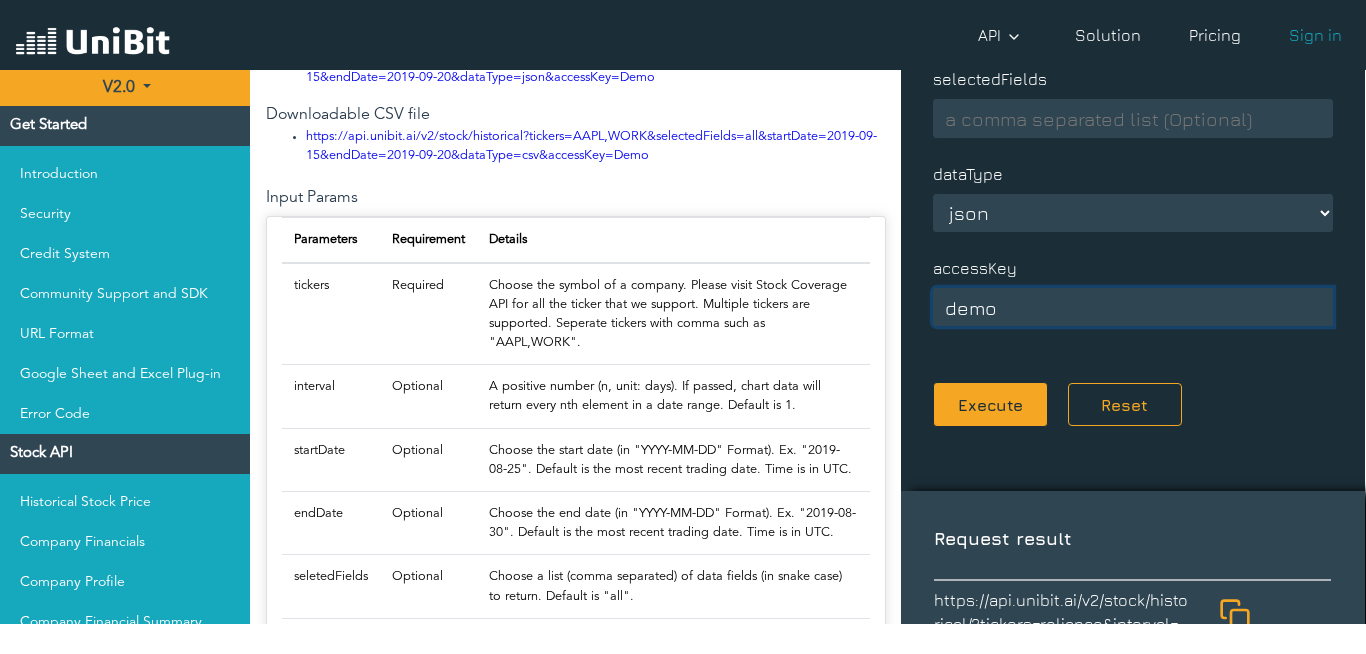 click at bounding box center [1133, 307] 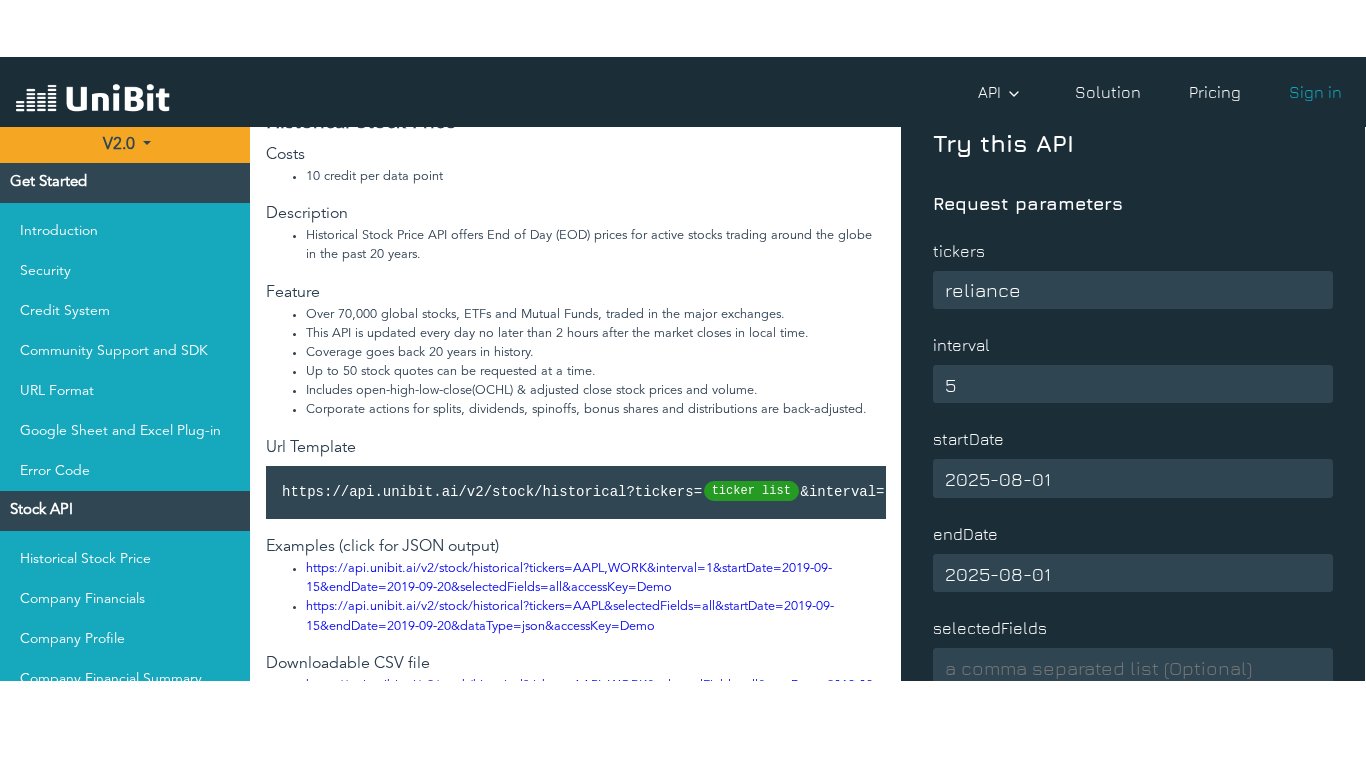 scroll, scrollTop: 0, scrollLeft: 0, axis: both 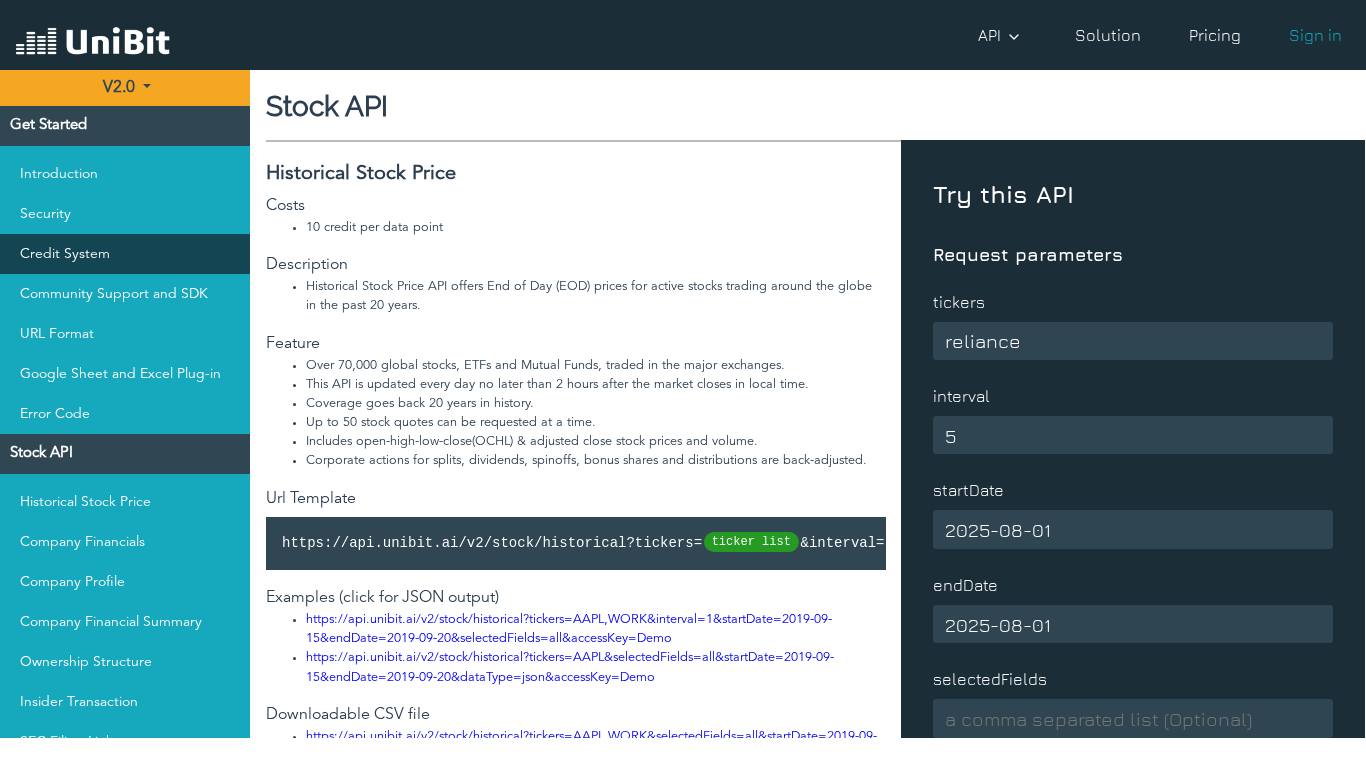 click on "Credit System" at bounding box center (125, 254) 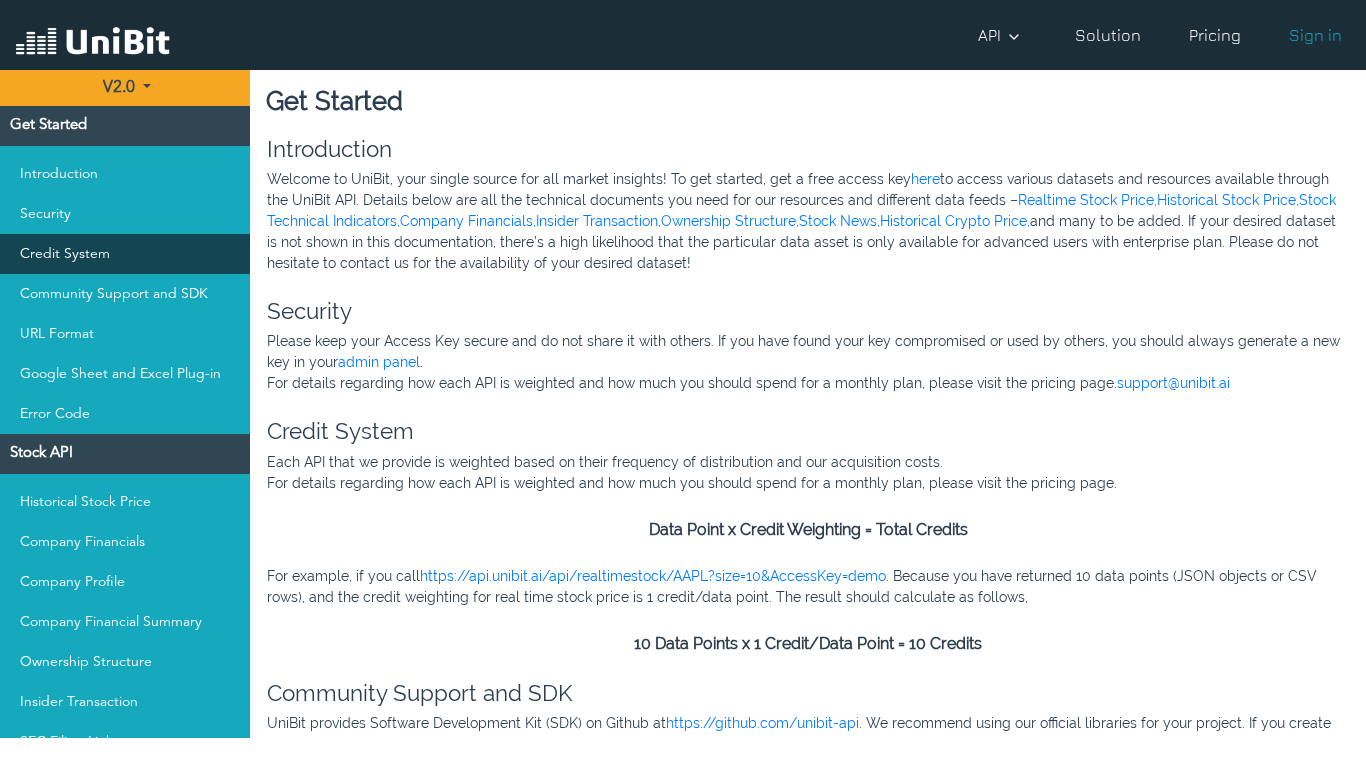 scroll, scrollTop: 328, scrollLeft: 0, axis: vertical 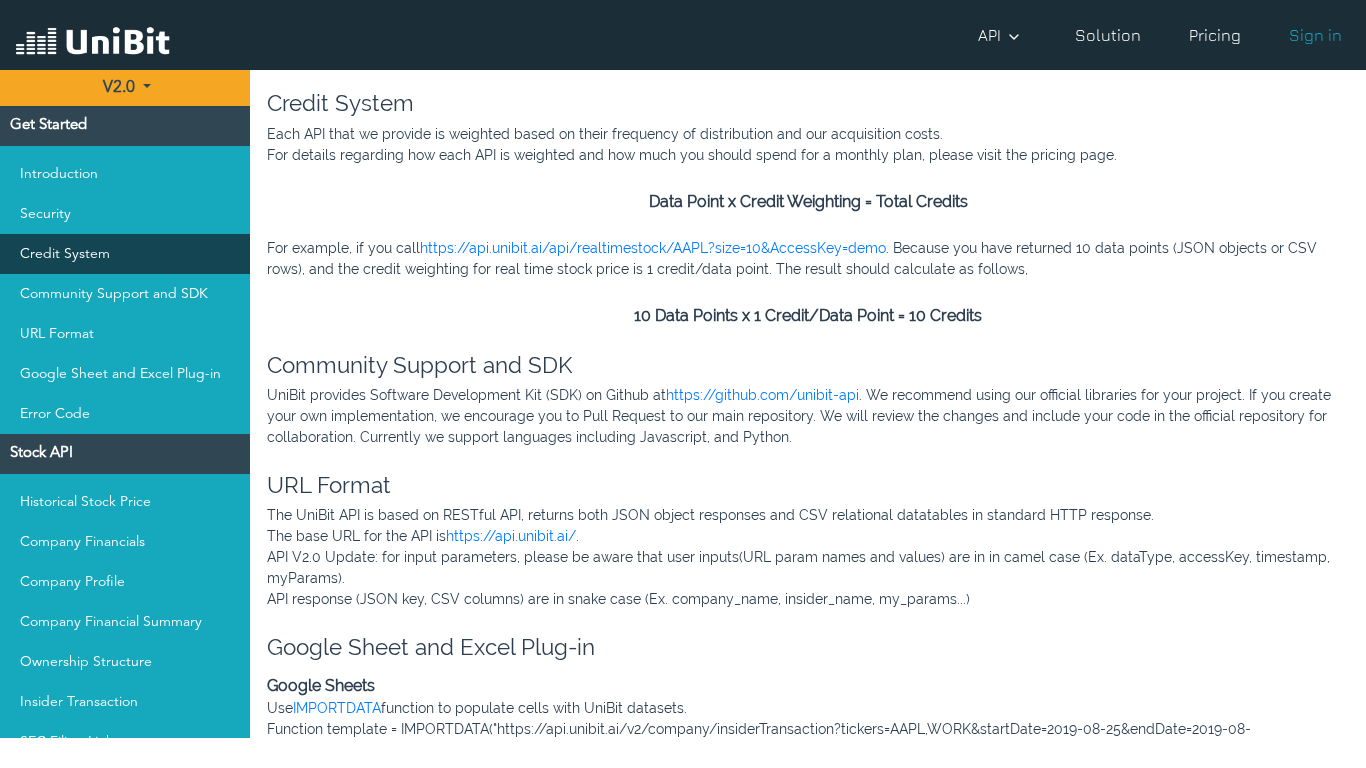 click on "Credit System" at bounding box center (125, 254) 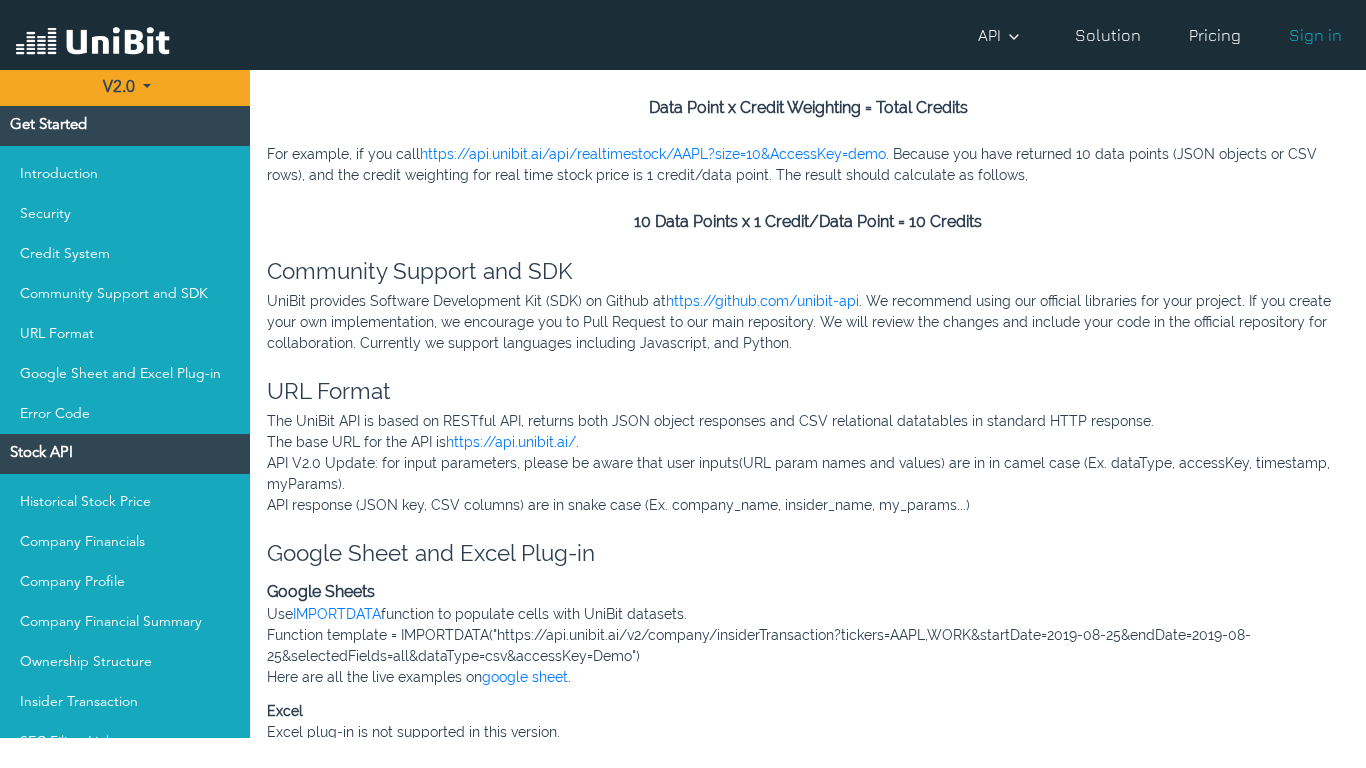 scroll, scrollTop: 447, scrollLeft: 0, axis: vertical 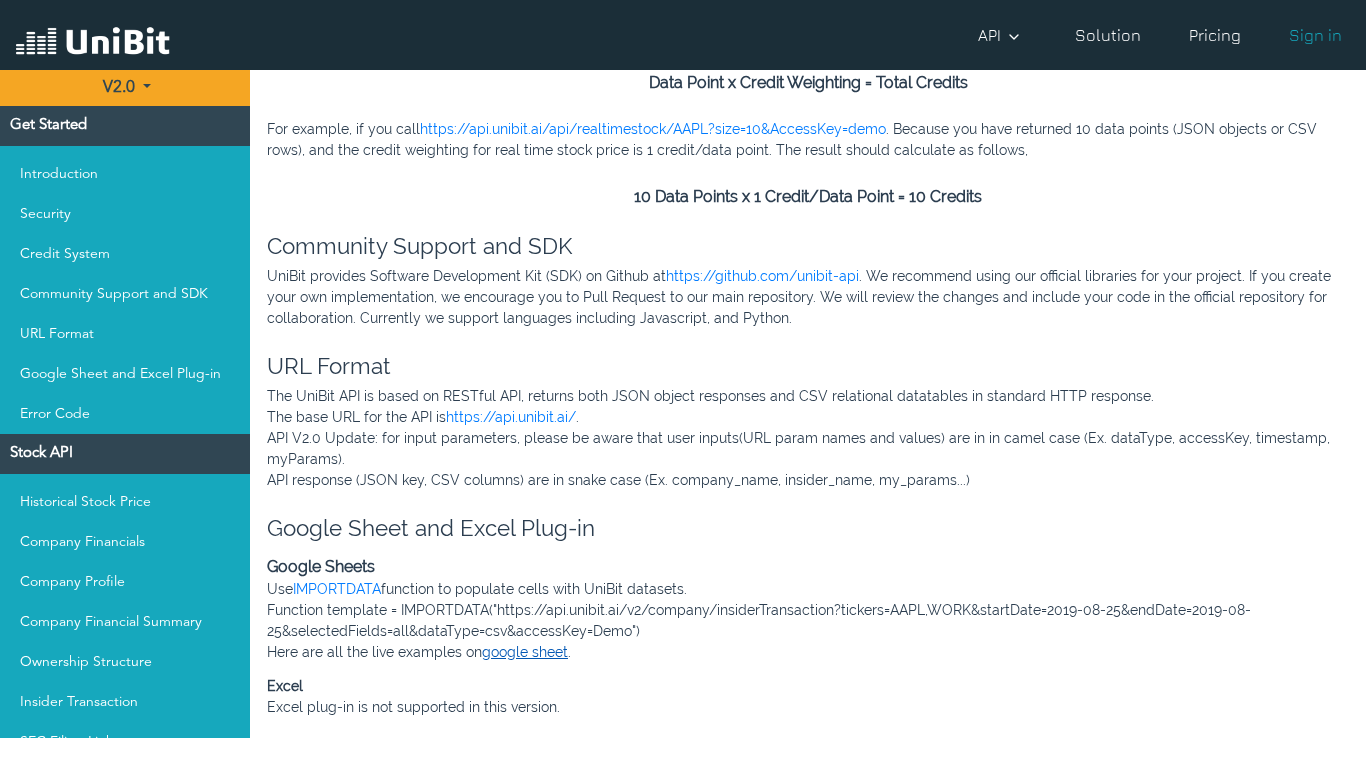 click on "google sheet" at bounding box center [525, 652] 